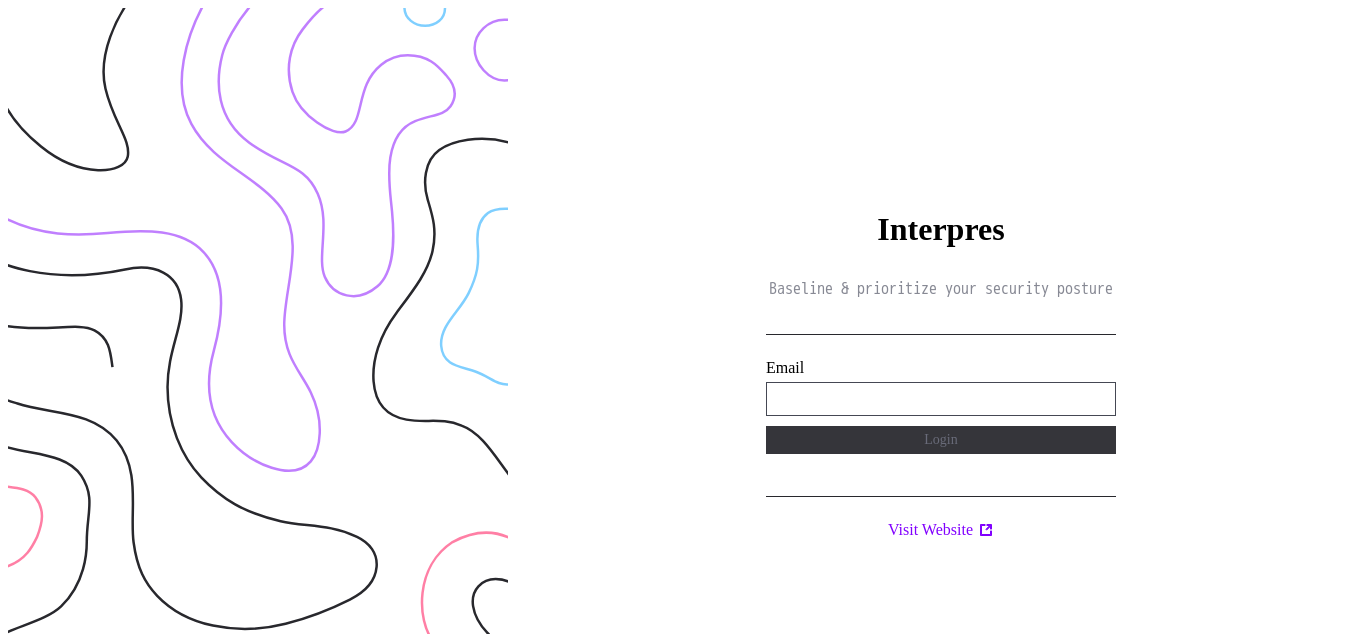 scroll, scrollTop: 0, scrollLeft: 0, axis: both 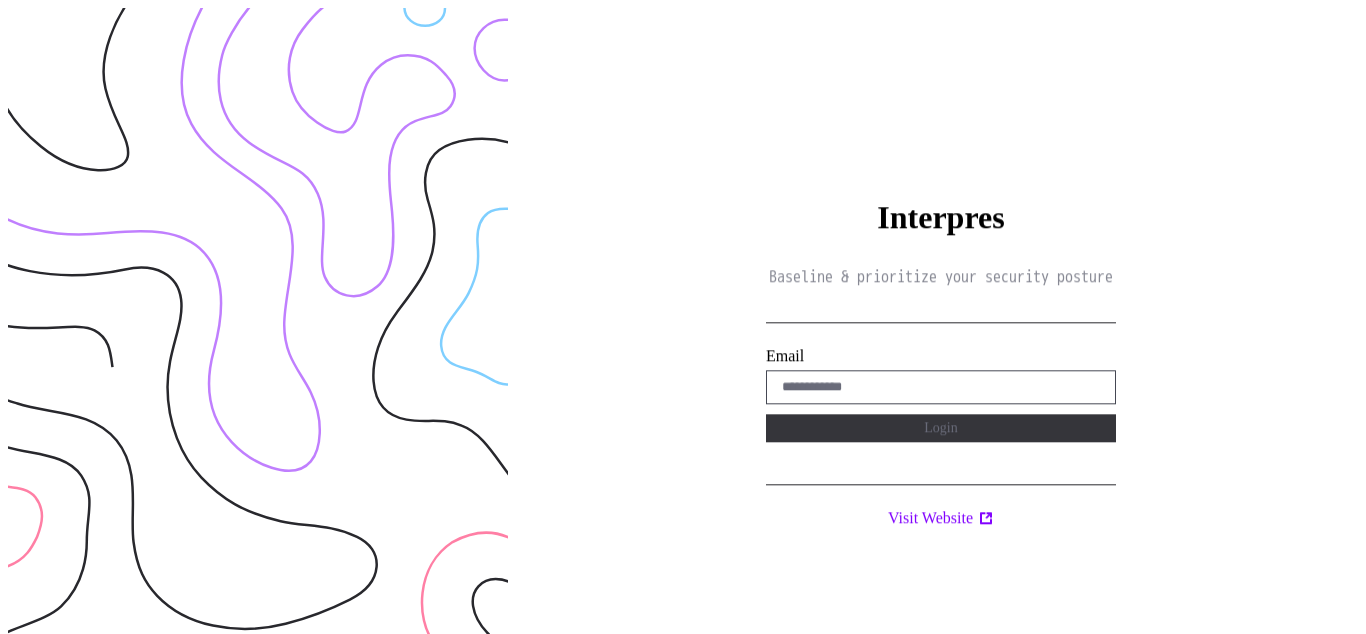 click on "Interpres Baseline & prioritize your security posture Email Login Visit Website" at bounding box center (941, 325) 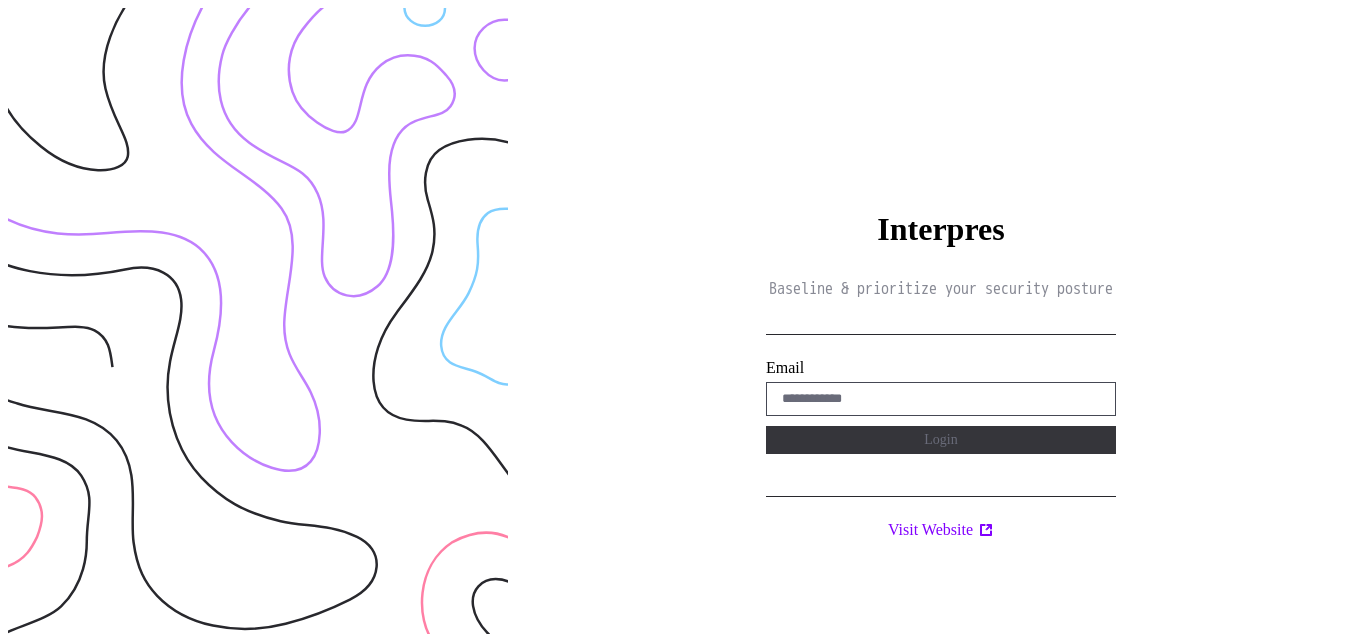 click on "Interpres Baseline & prioritize your security posture Email Login Visit Website" at bounding box center (941, 325) 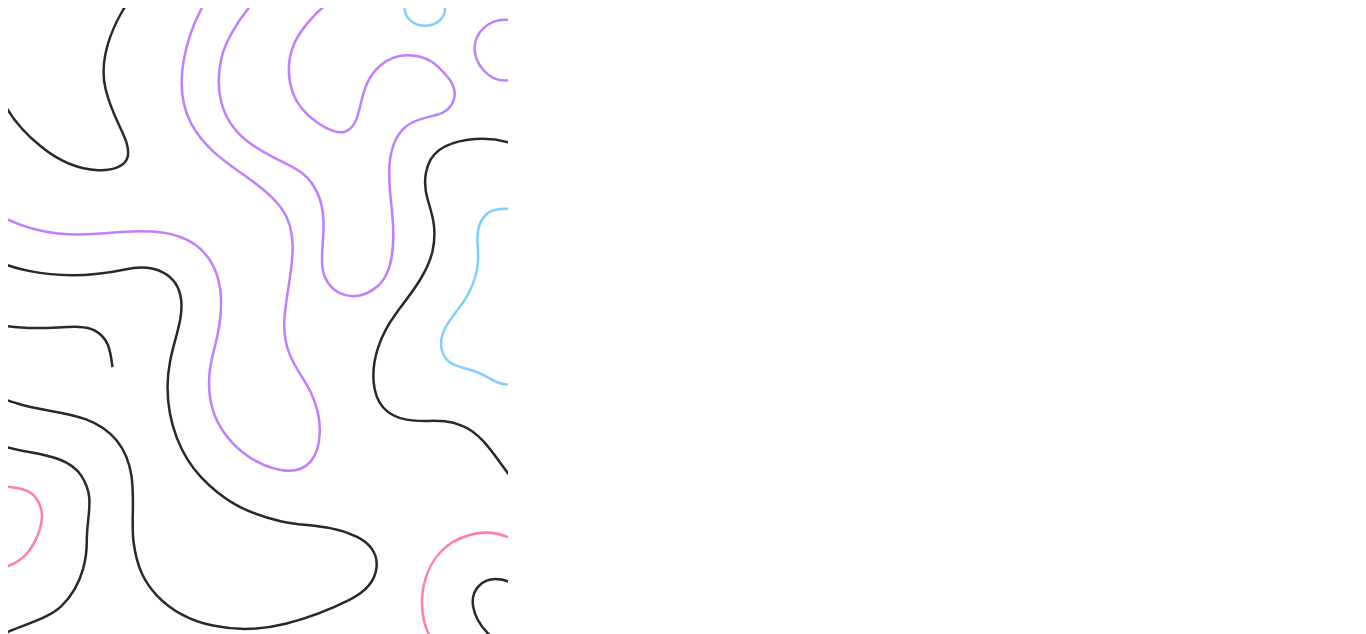 scroll, scrollTop: 0, scrollLeft: 0, axis: both 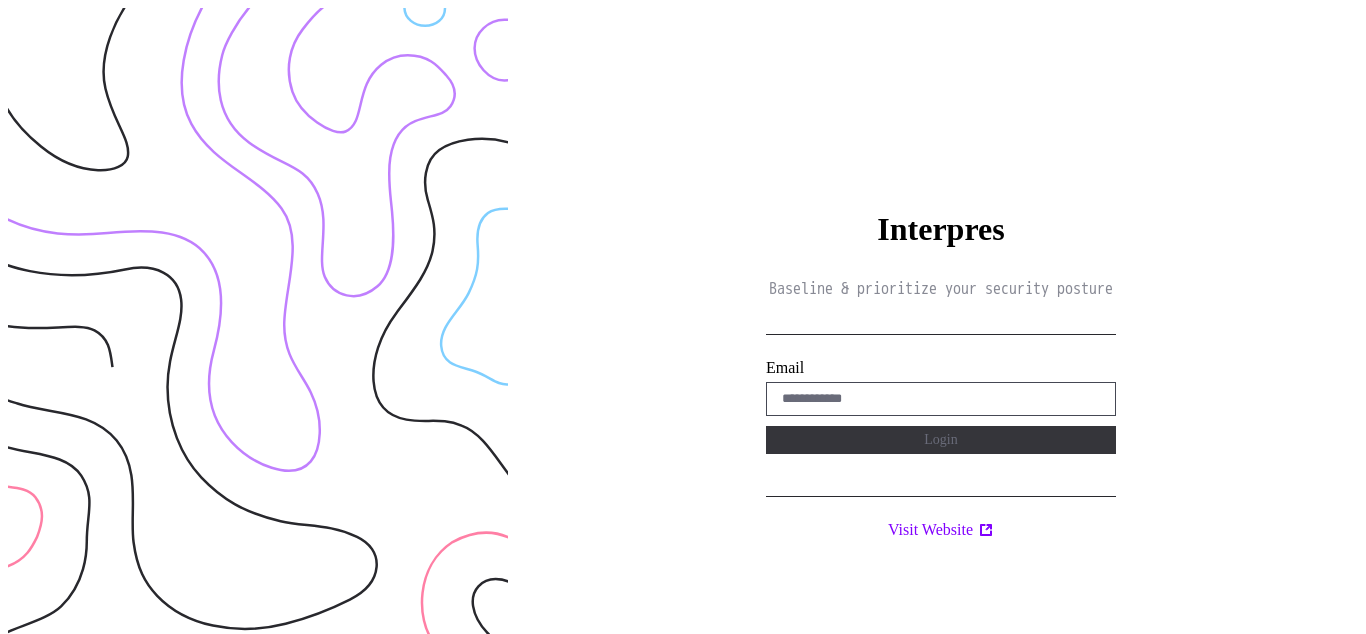 click on "Interpres Baseline & prioritize your security posture Email Login Visit Website" at bounding box center (941, 325) 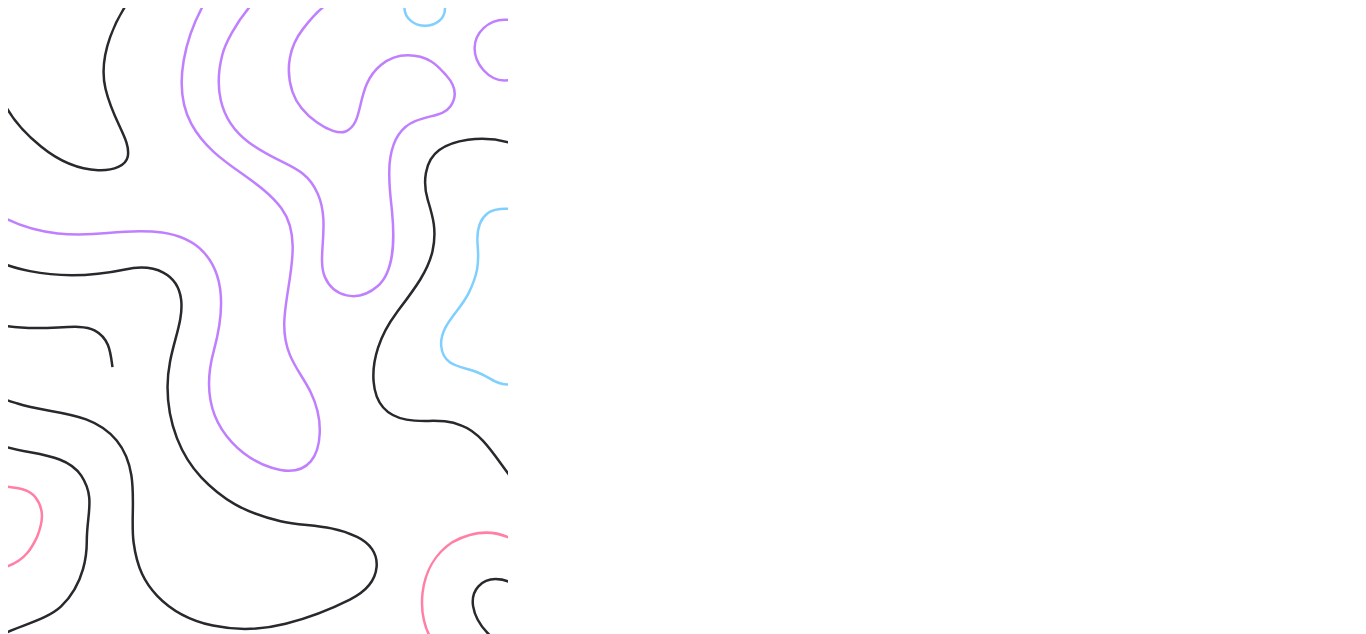 scroll, scrollTop: 0, scrollLeft: 0, axis: both 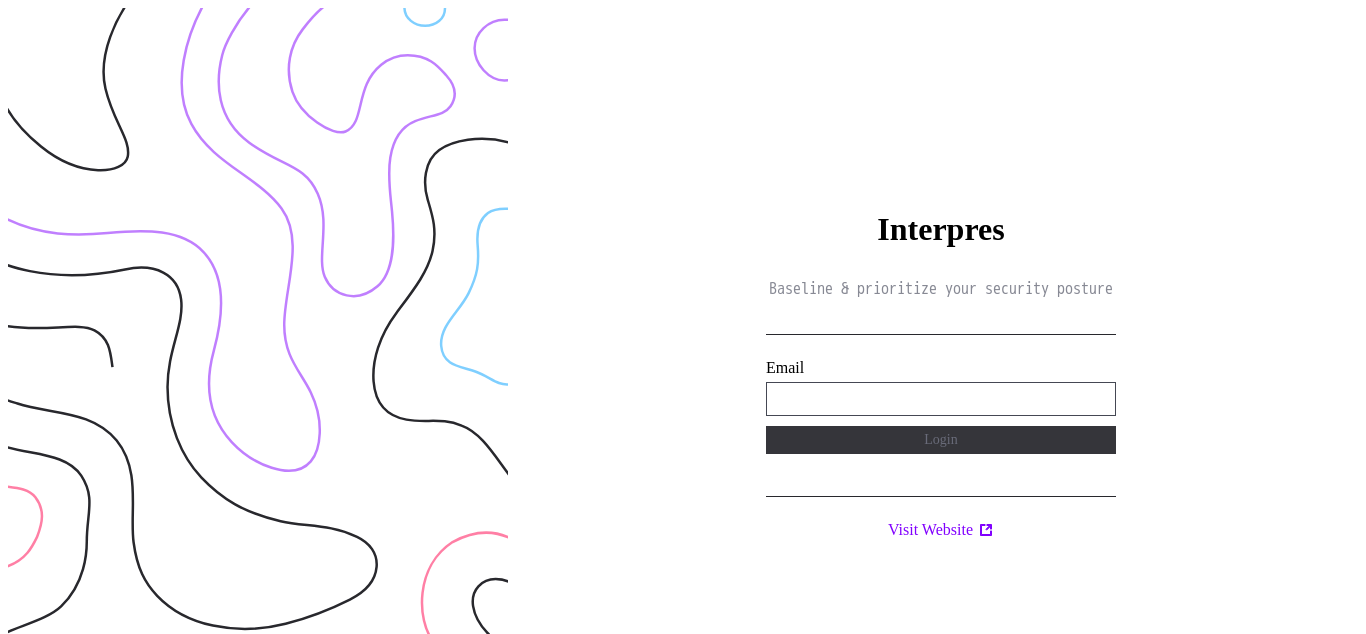 type on "**********" 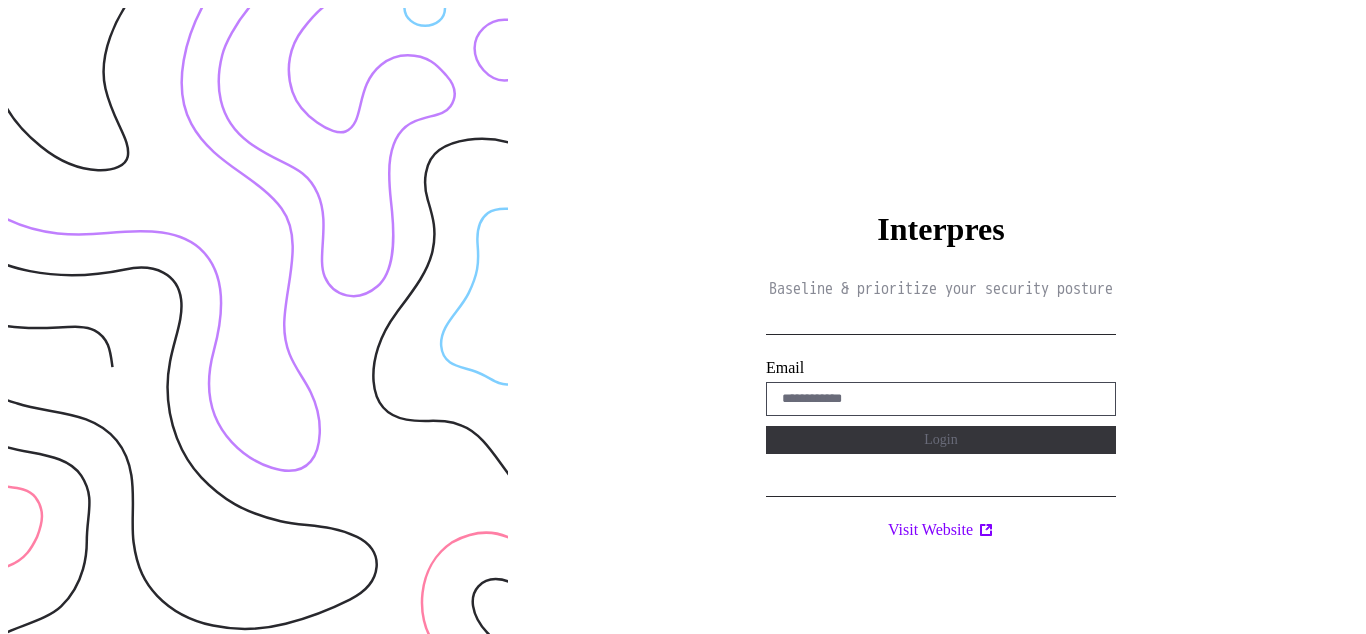 scroll, scrollTop: 0, scrollLeft: 0, axis: both 